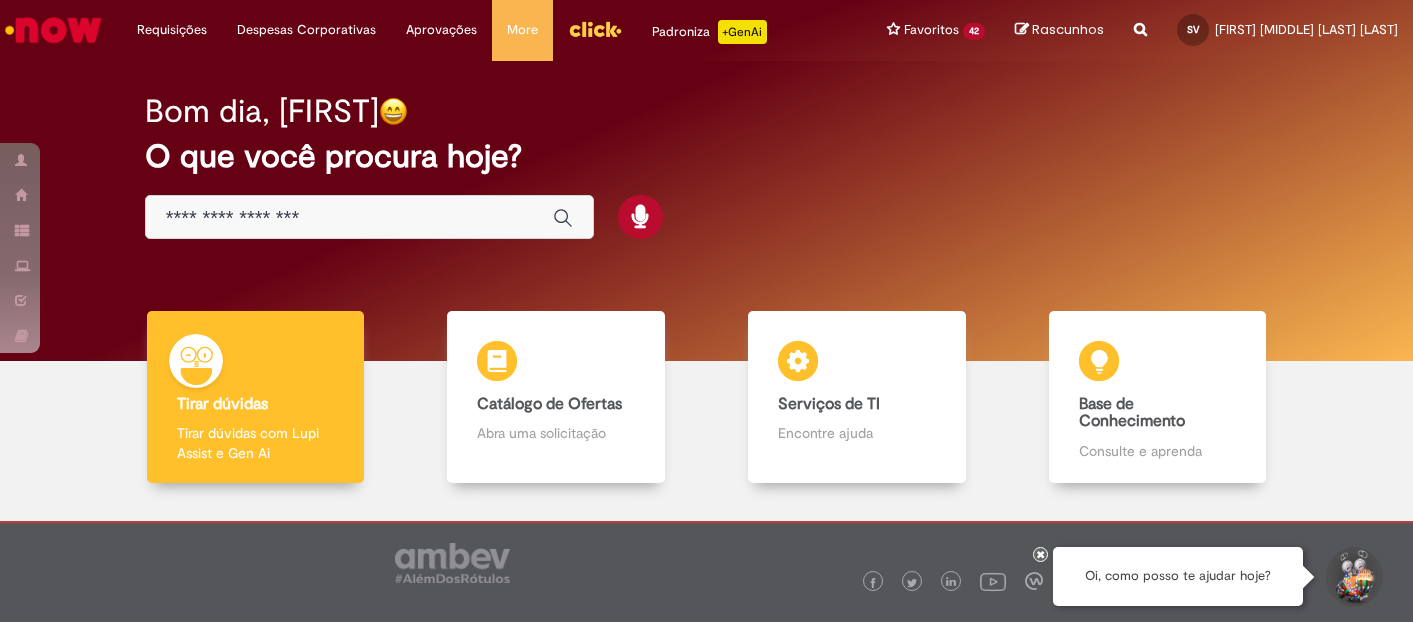 scroll, scrollTop: 0, scrollLeft: 0, axis: both 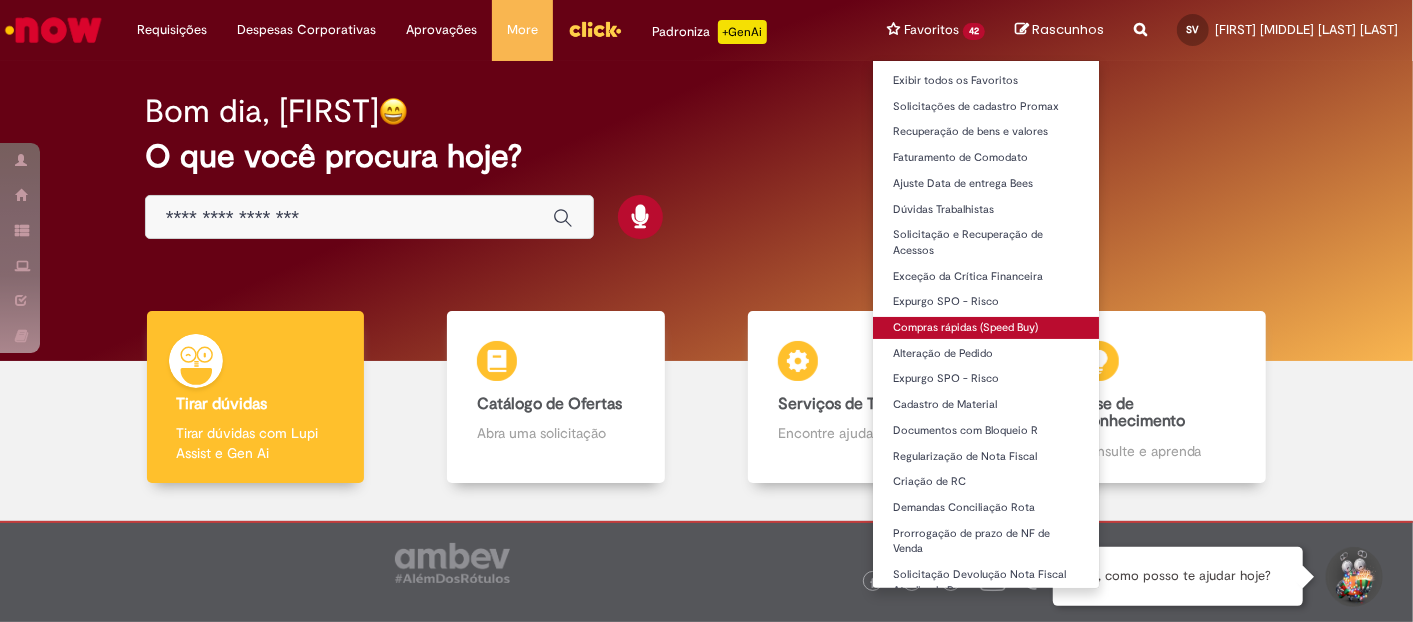 click on "Compras rápidas (Speed Buy)" at bounding box center (986, 328) 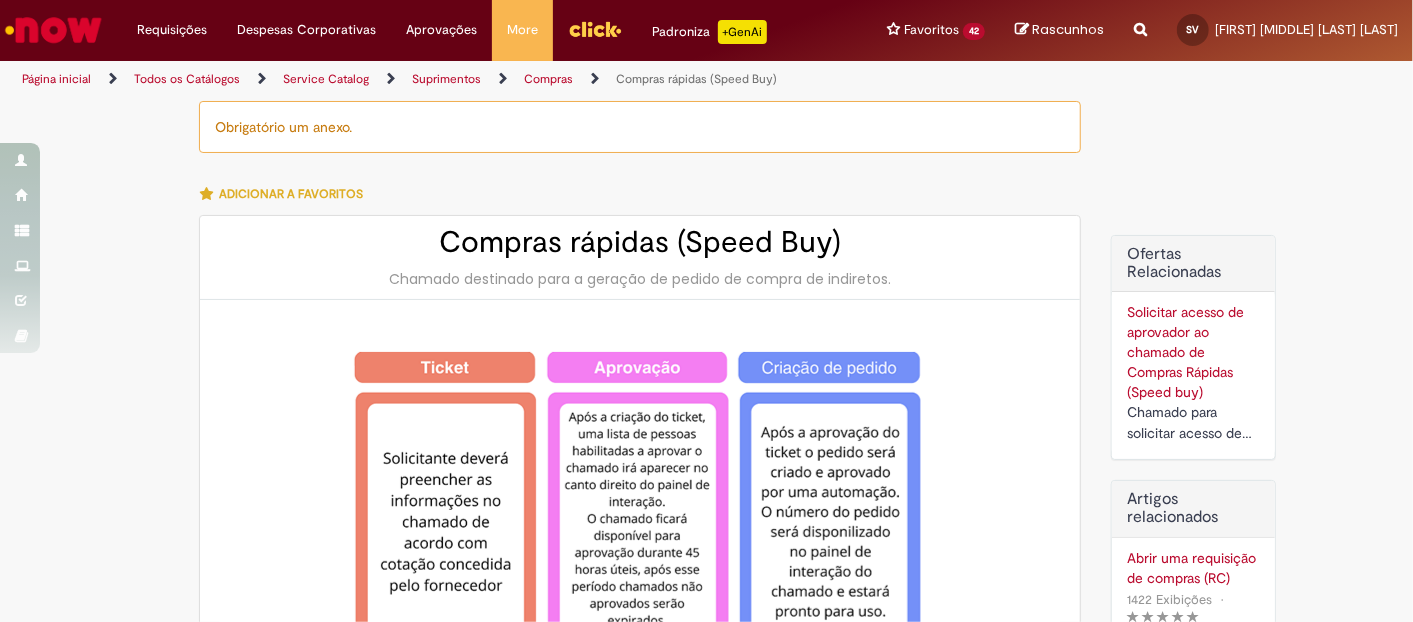 type on "********" 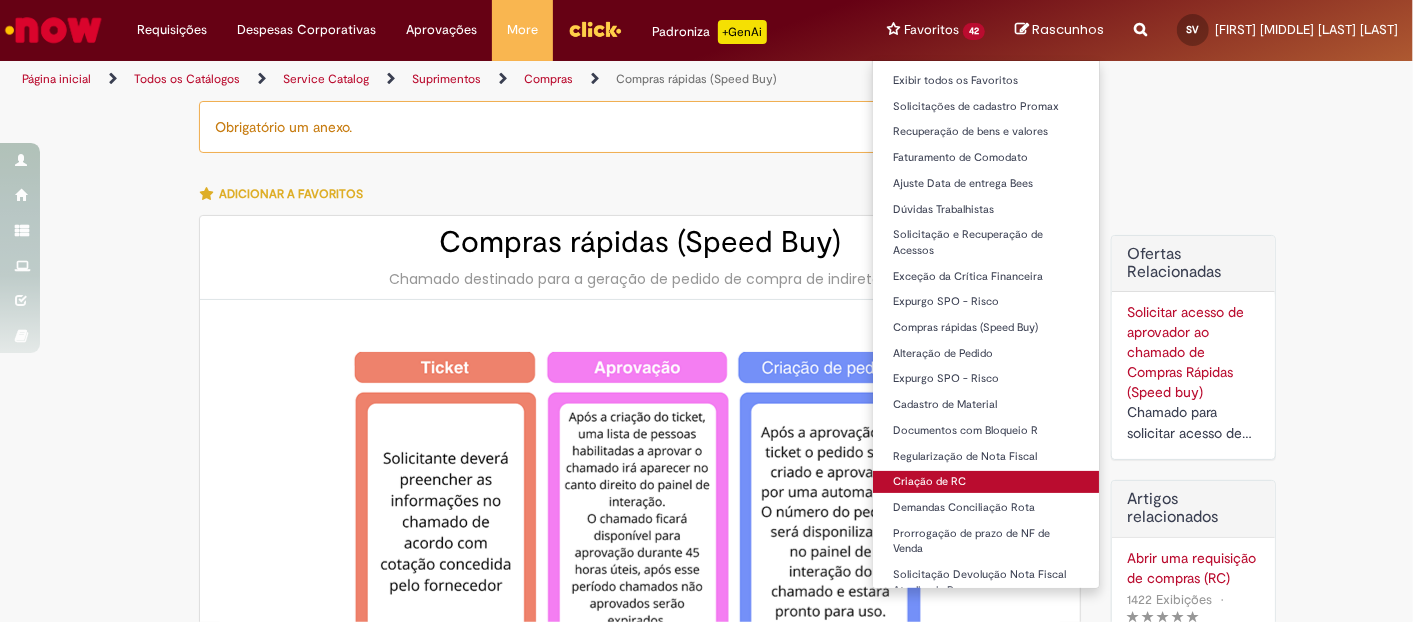 click on "Criação de RC" at bounding box center (986, 482) 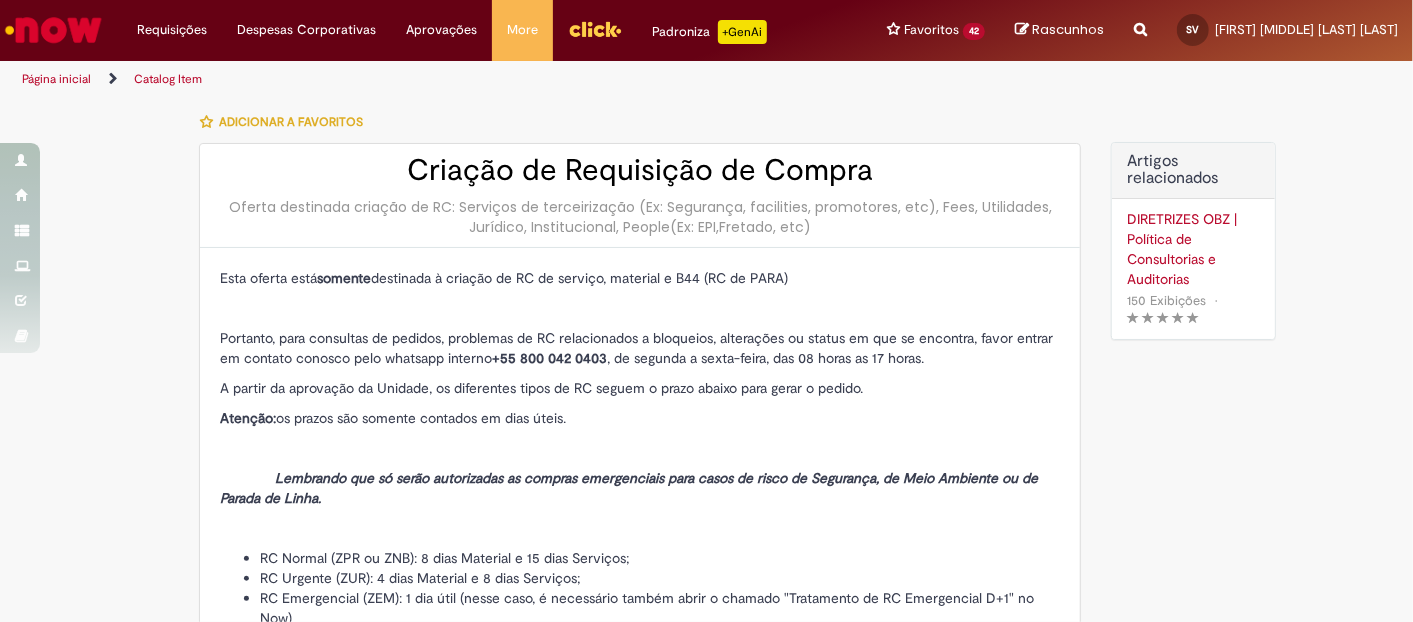 type on "********" 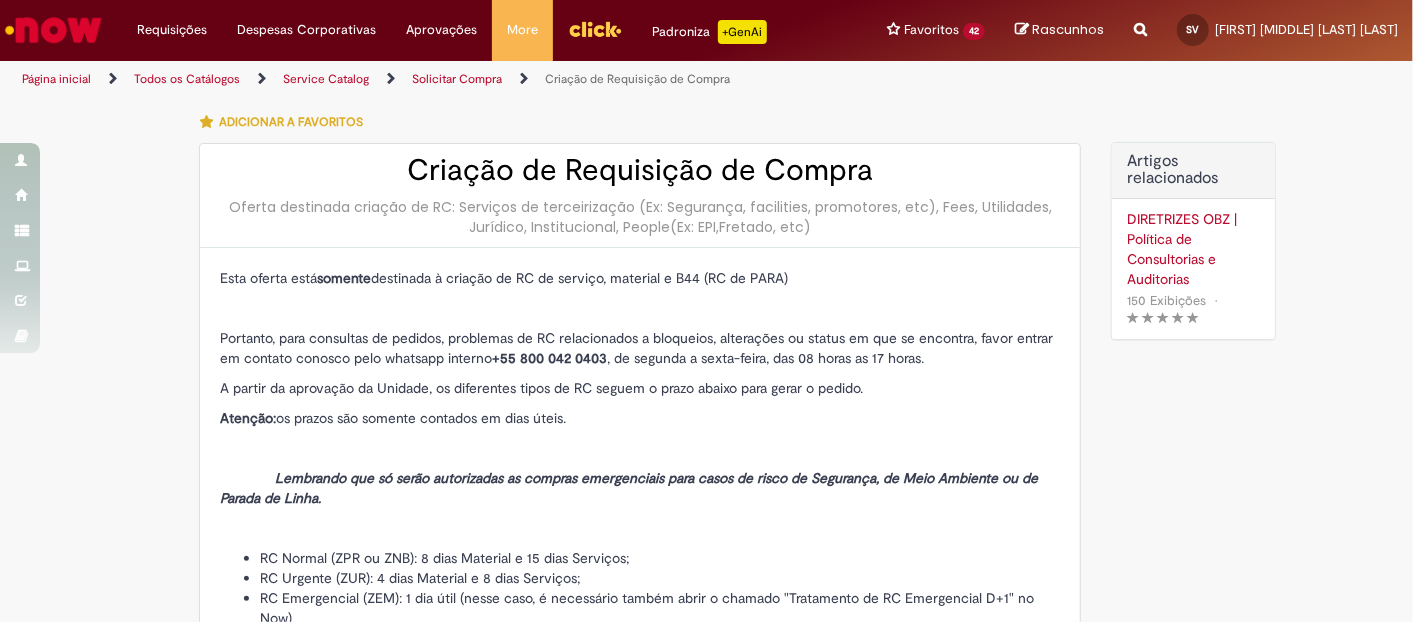 type on "**********" 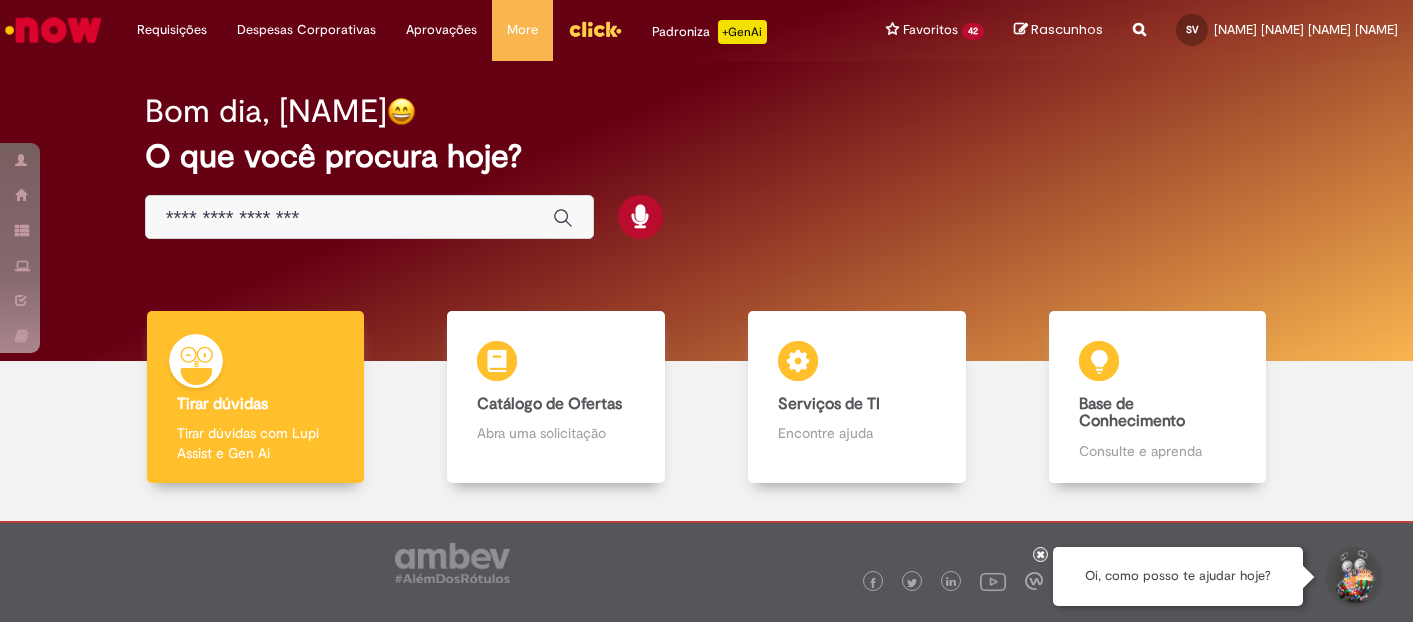 scroll, scrollTop: 0, scrollLeft: 0, axis: both 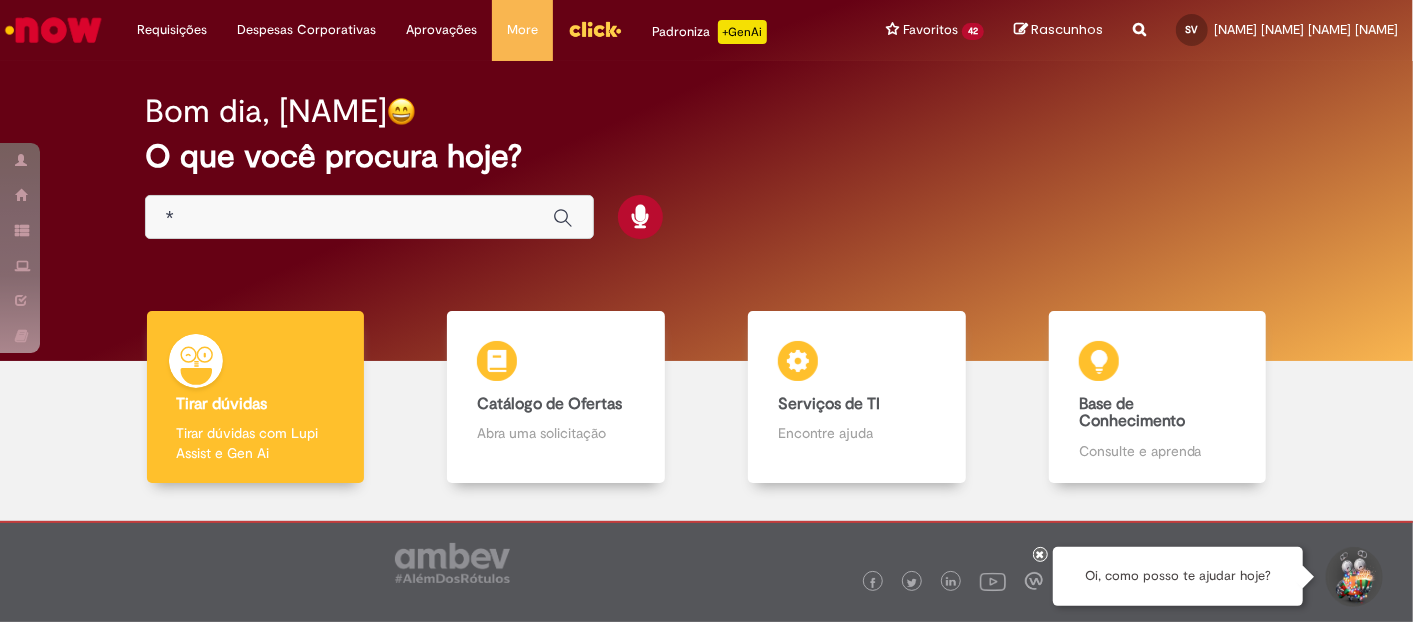 click on "*" at bounding box center (349, 218) 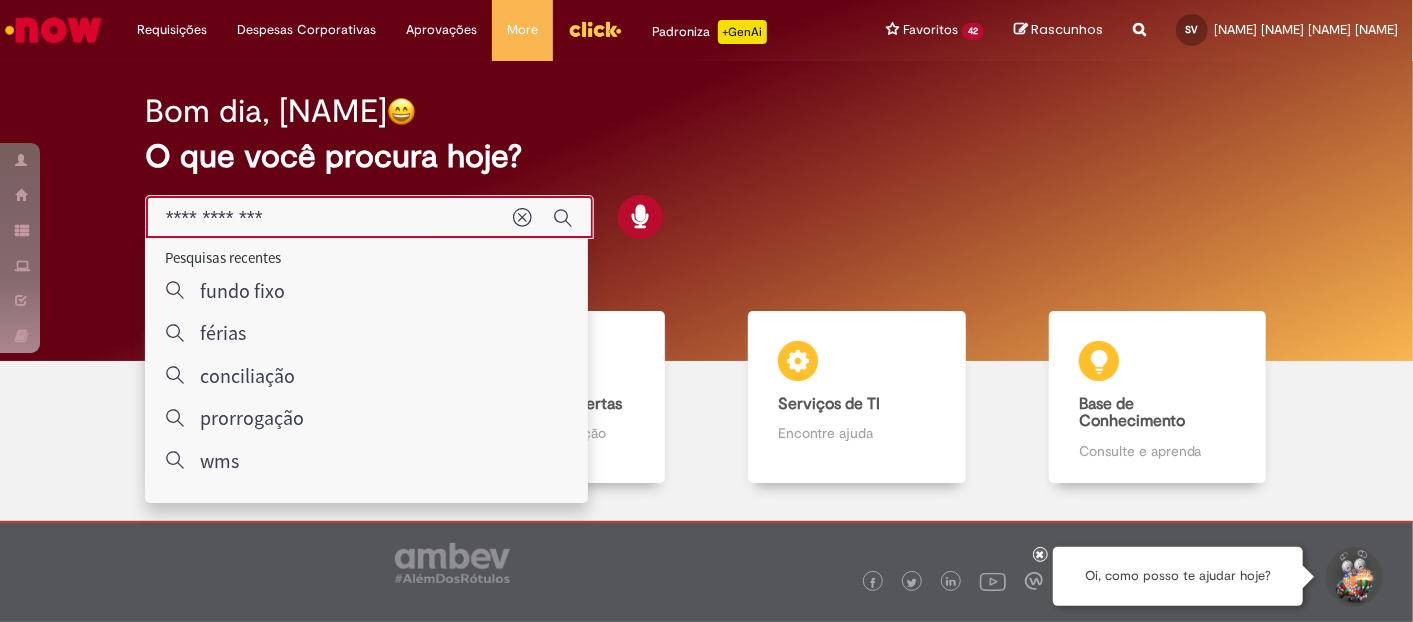 type on "**********" 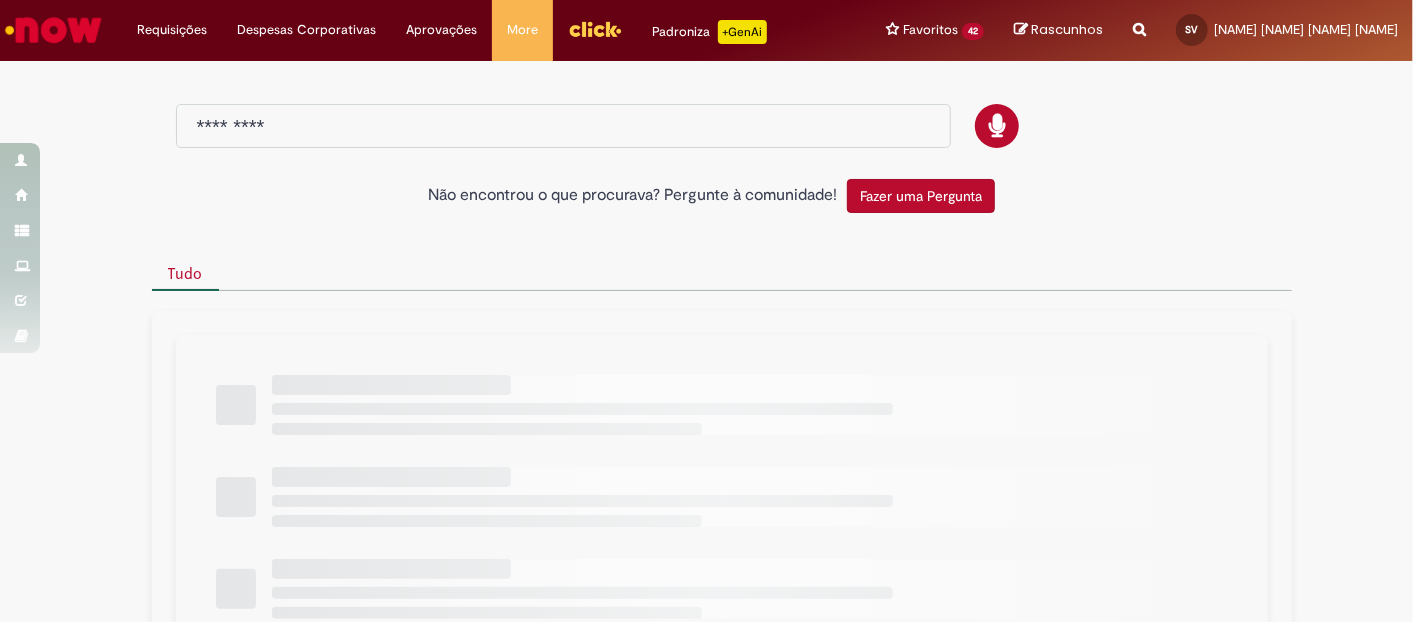 type on "**********" 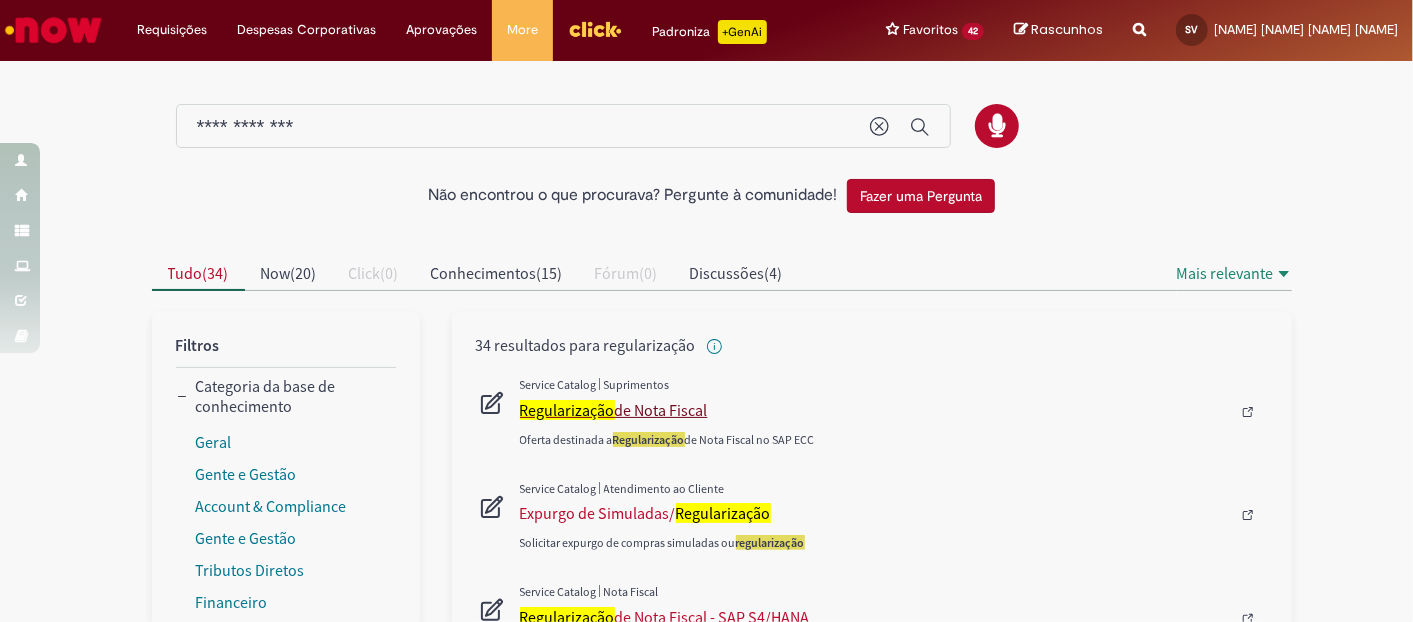 click on "Regularização  de Nota Fiscal" at bounding box center [875, 410] 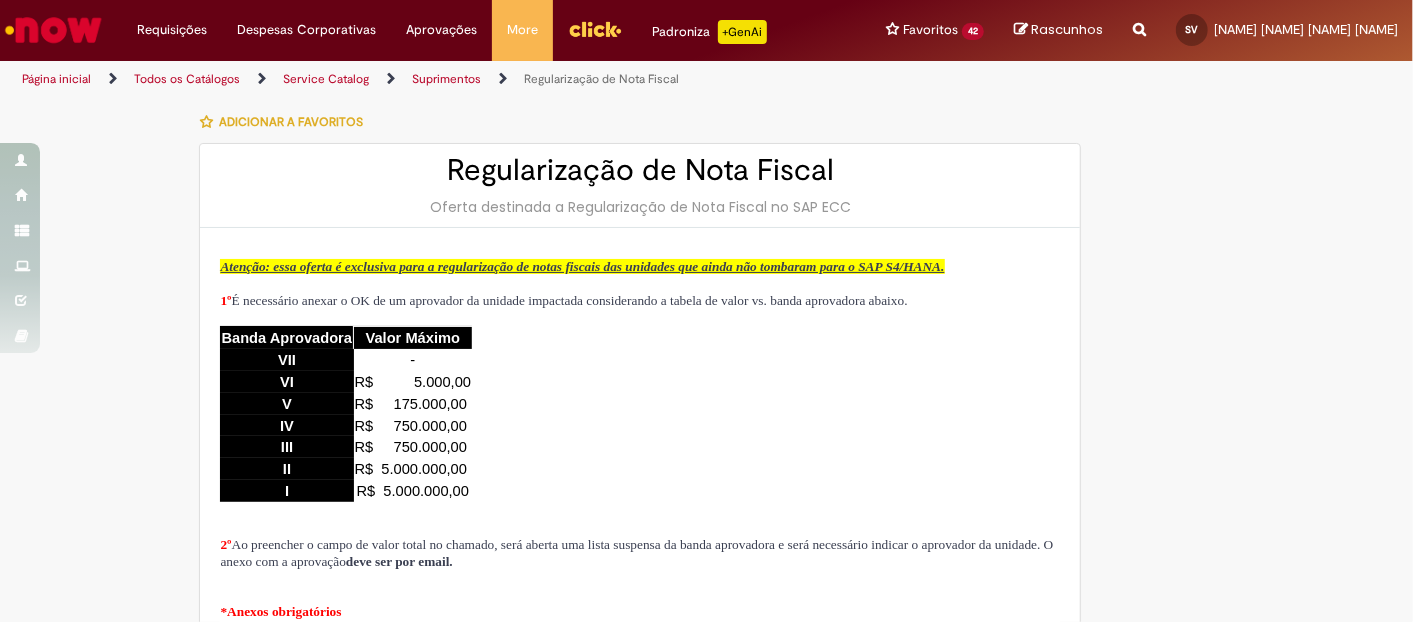 type on "********" 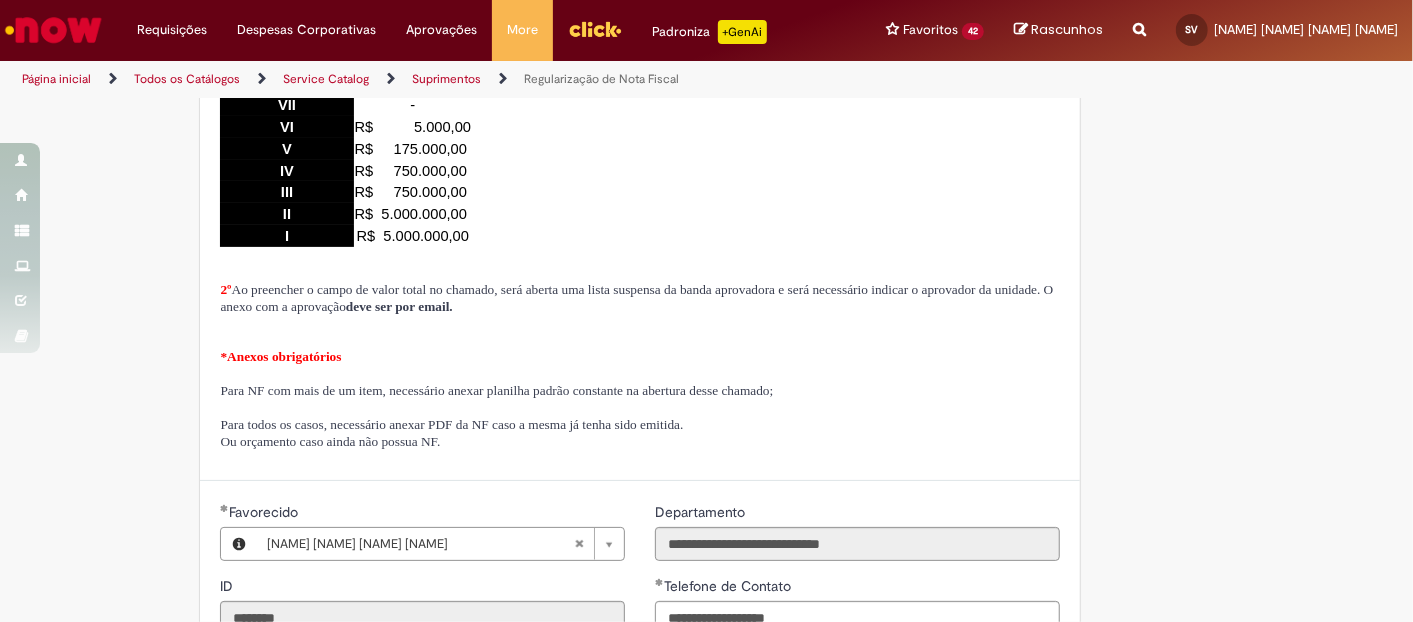 scroll, scrollTop: 260, scrollLeft: 0, axis: vertical 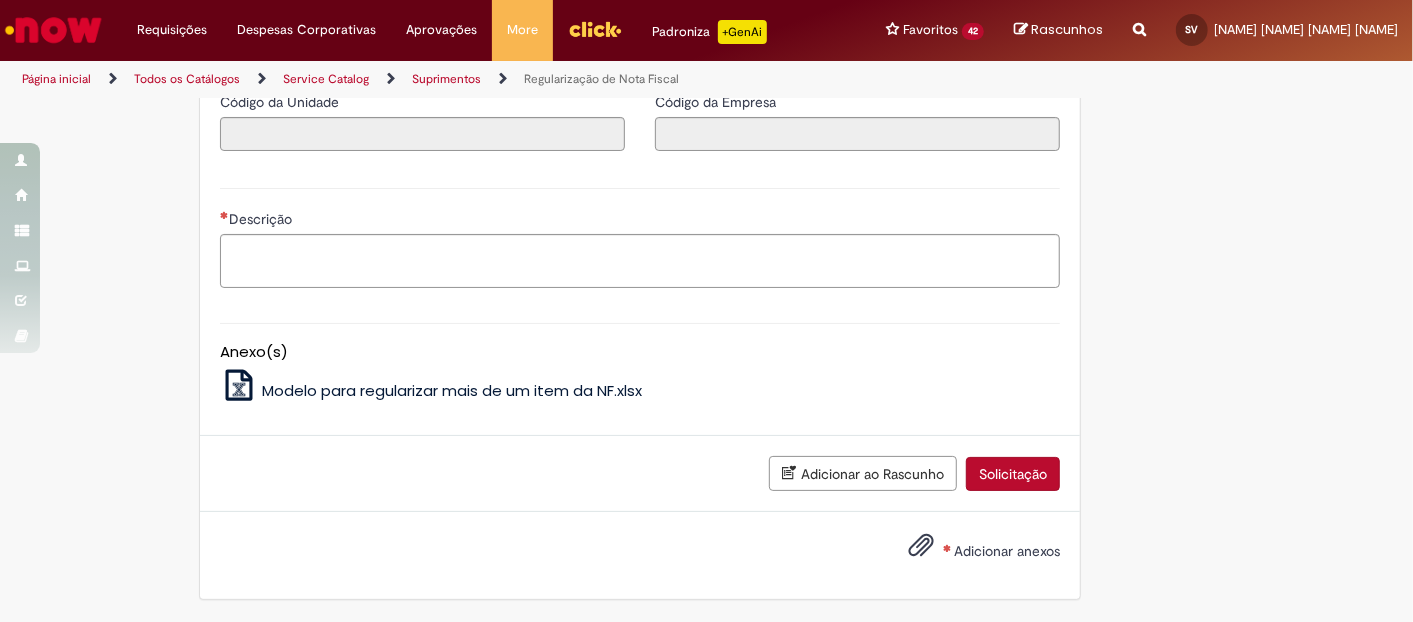 click on "Modelo para regularizar mais de um item da NF.xlsx" at bounding box center (452, 390) 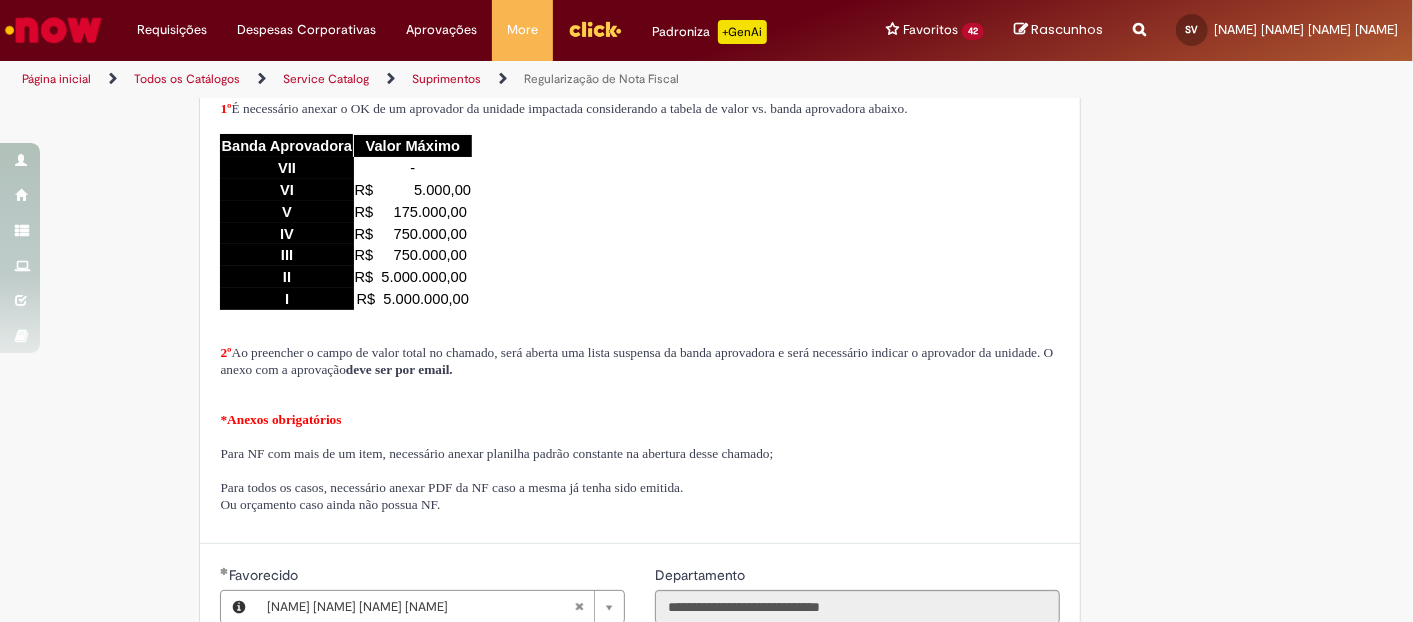 scroll, scrollTop: 192, scrollLeft: 0, axis: vertical 